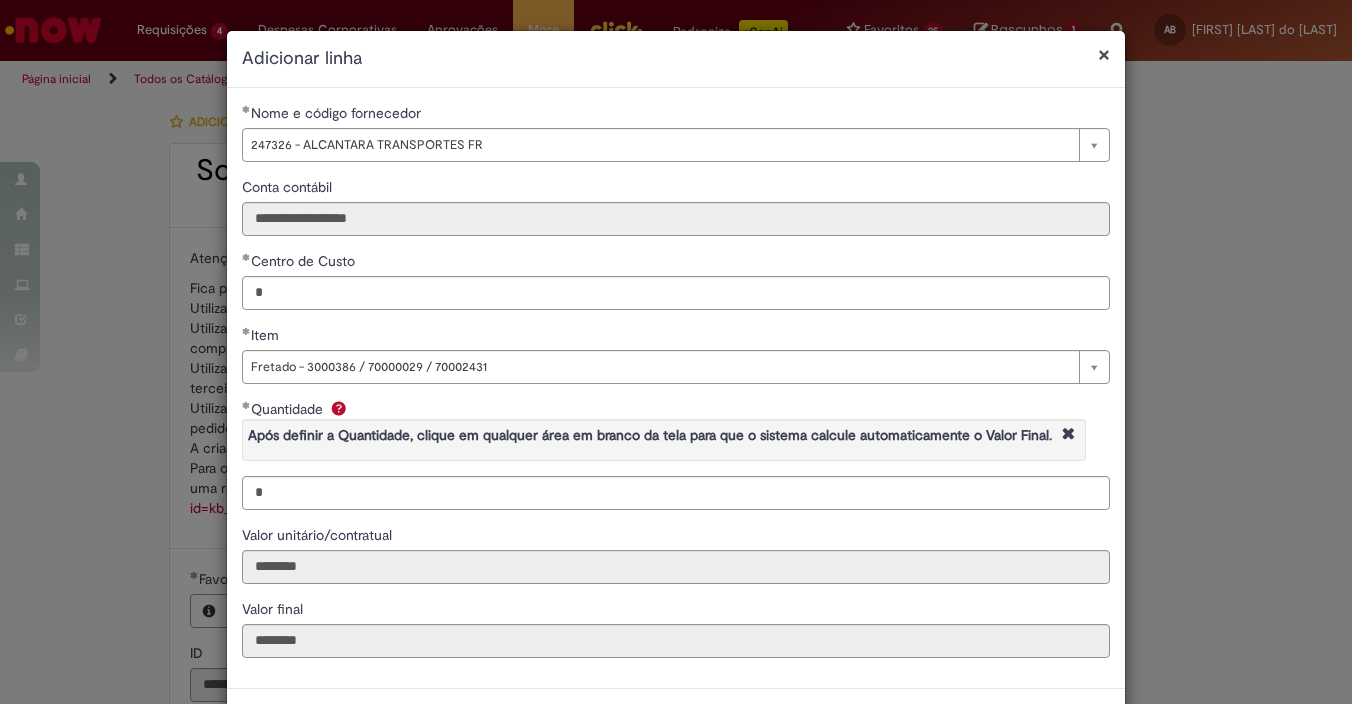 select on "**********" 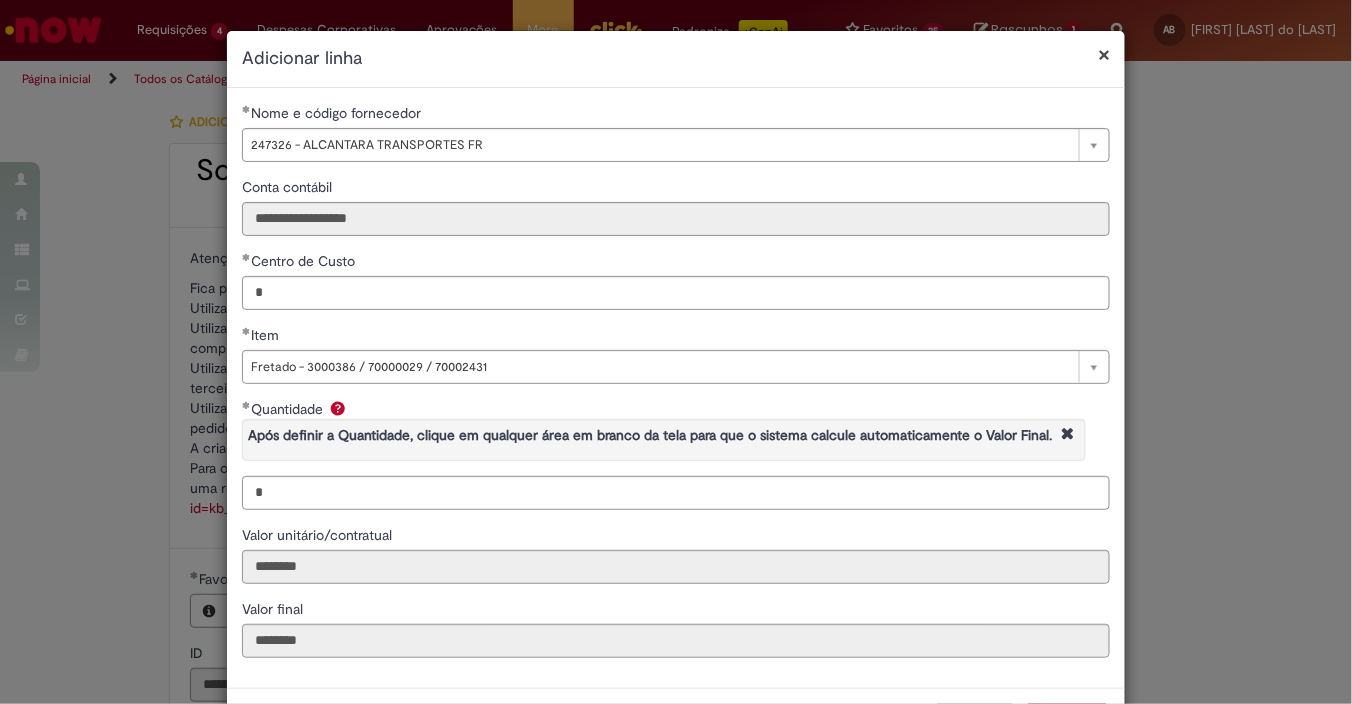 scroll, scrollTop: 928, scrollLeft: 0, axis: vertical 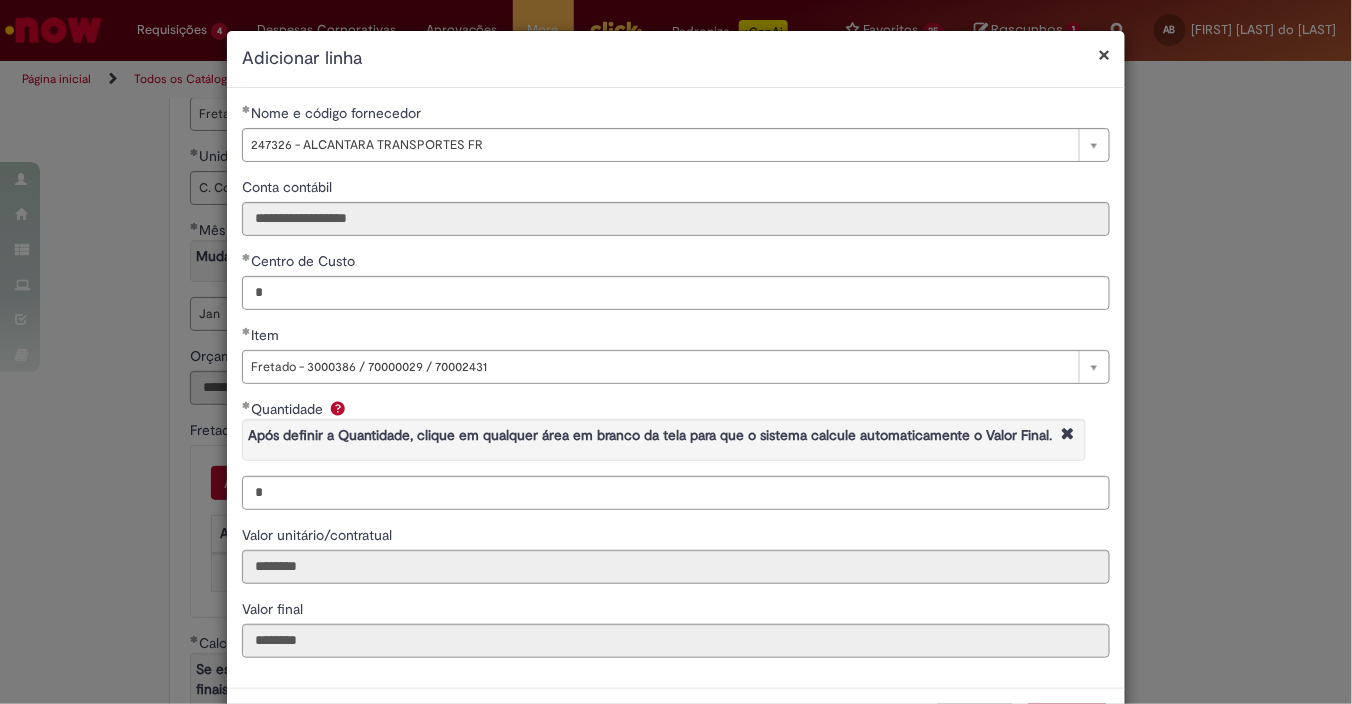 click on "×" at bounding box center [1104, 54] 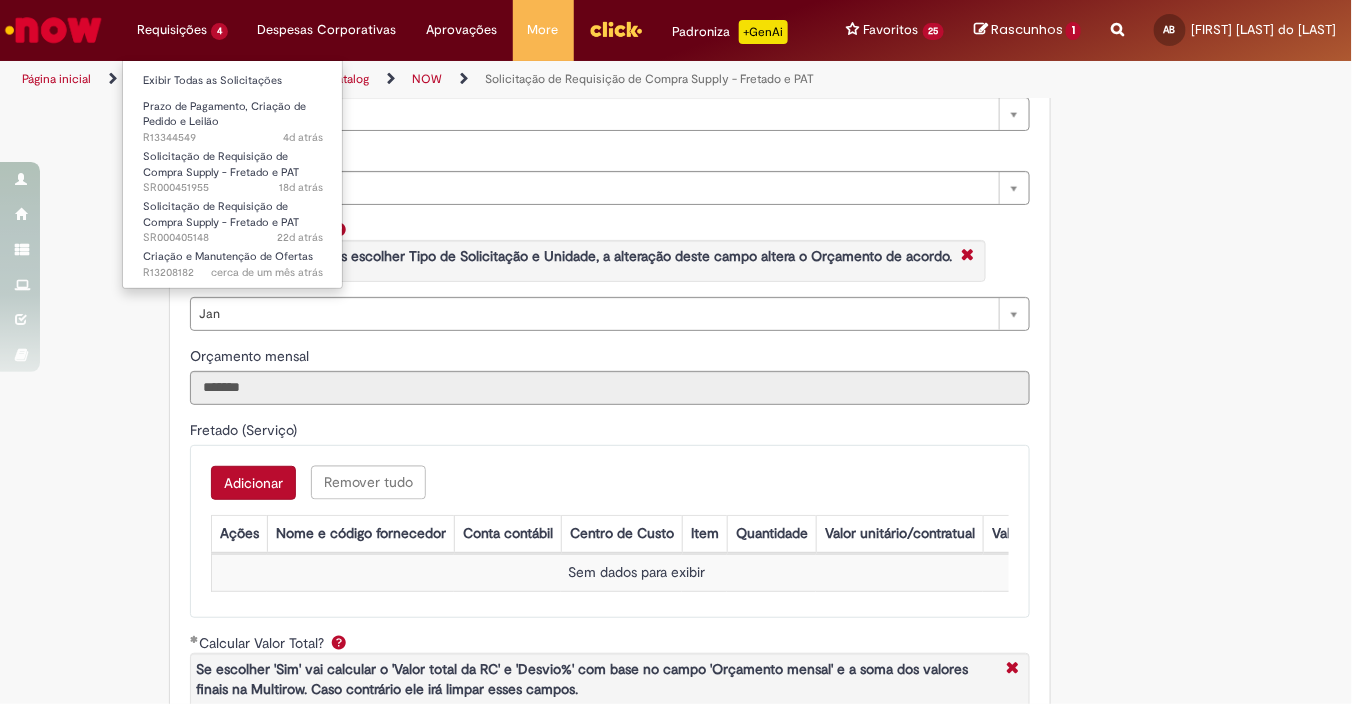 click on "Requisições   4
Exibir Todas as Solicitações
Prazo de Pagamento, Criação de Pedido e Leilão
4d atrás 4 dias atrás  R13344549
Solicitação de Requisição de Compra Supply - Fretado e PAT
18d atrás 18 dias atrás  SR000451955
Solicitação de Requisição de Compra Supply - Fretado e PAT
22d atrás 22 dias atrás  SR000405148
Criação e Manutenção de Ofertas
cerca de um mês atrás cerca de um mês atrás  R13208182" at bounding box center (182, 30) 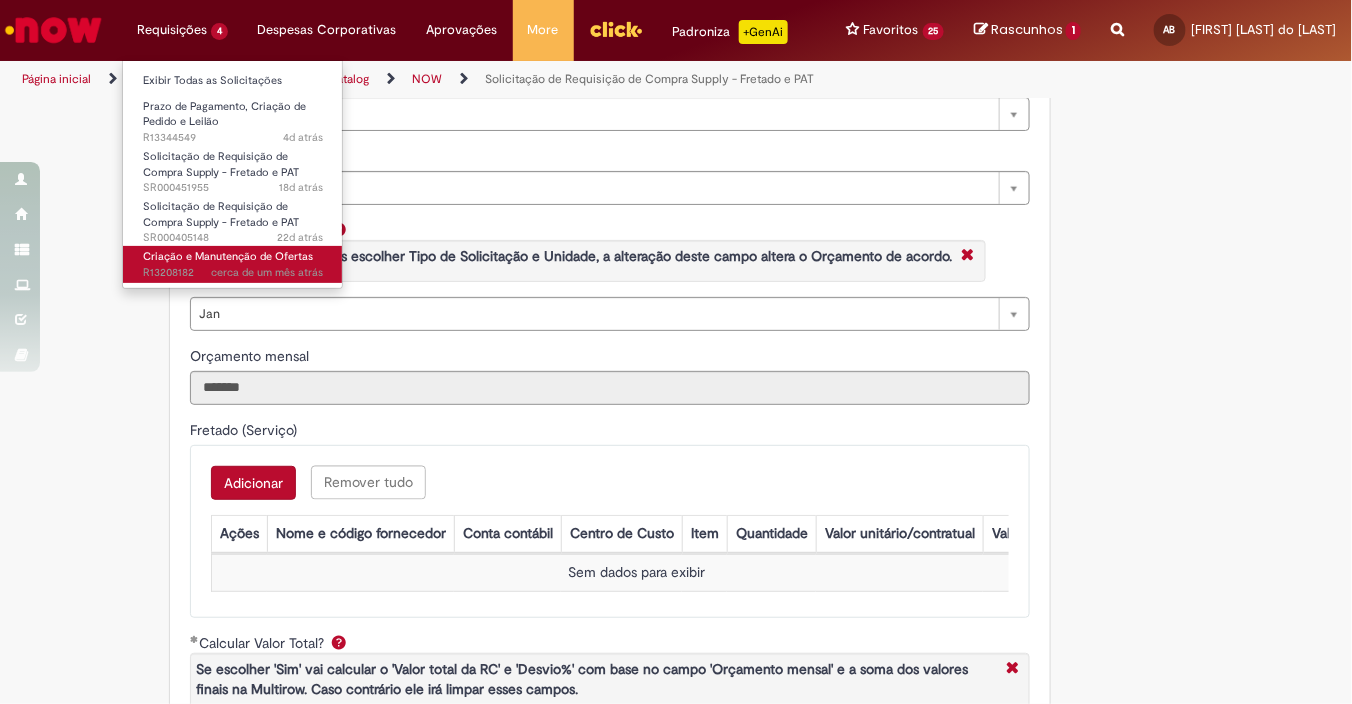 click on "Criação e Manutenção de Ofertas
cerca de um mês atrás cerca de um mês atrás  R13208182" at bounding box center [233, 264] 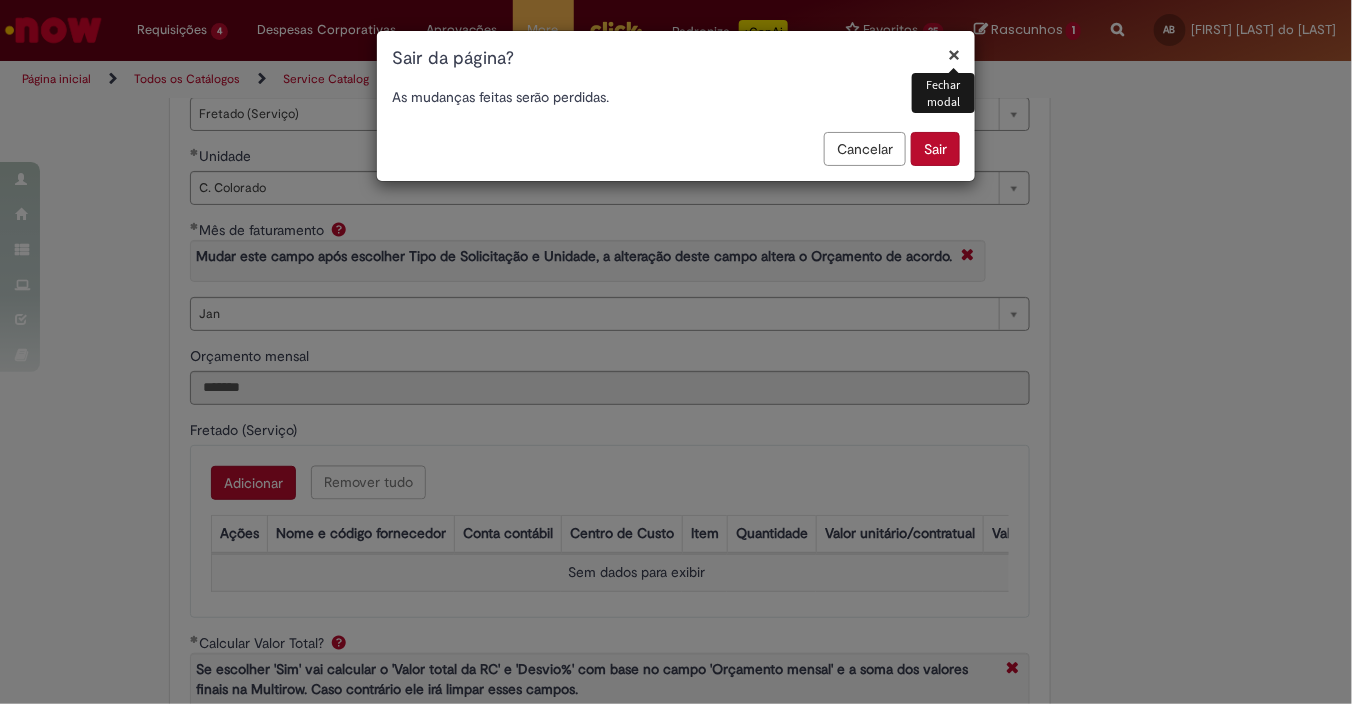 click on "Sair" at bounding box center (935, 149) 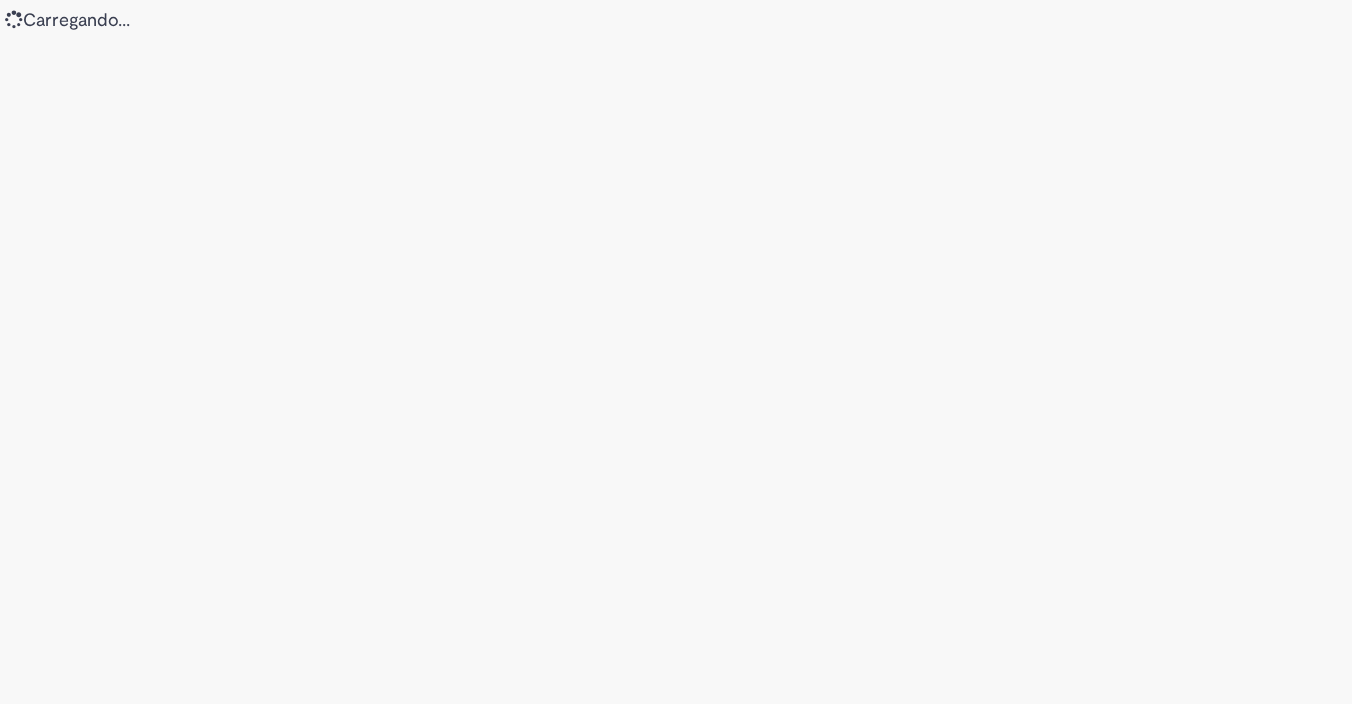 scroll, scrollTop: 0, scrollLeft: 0, axis: both 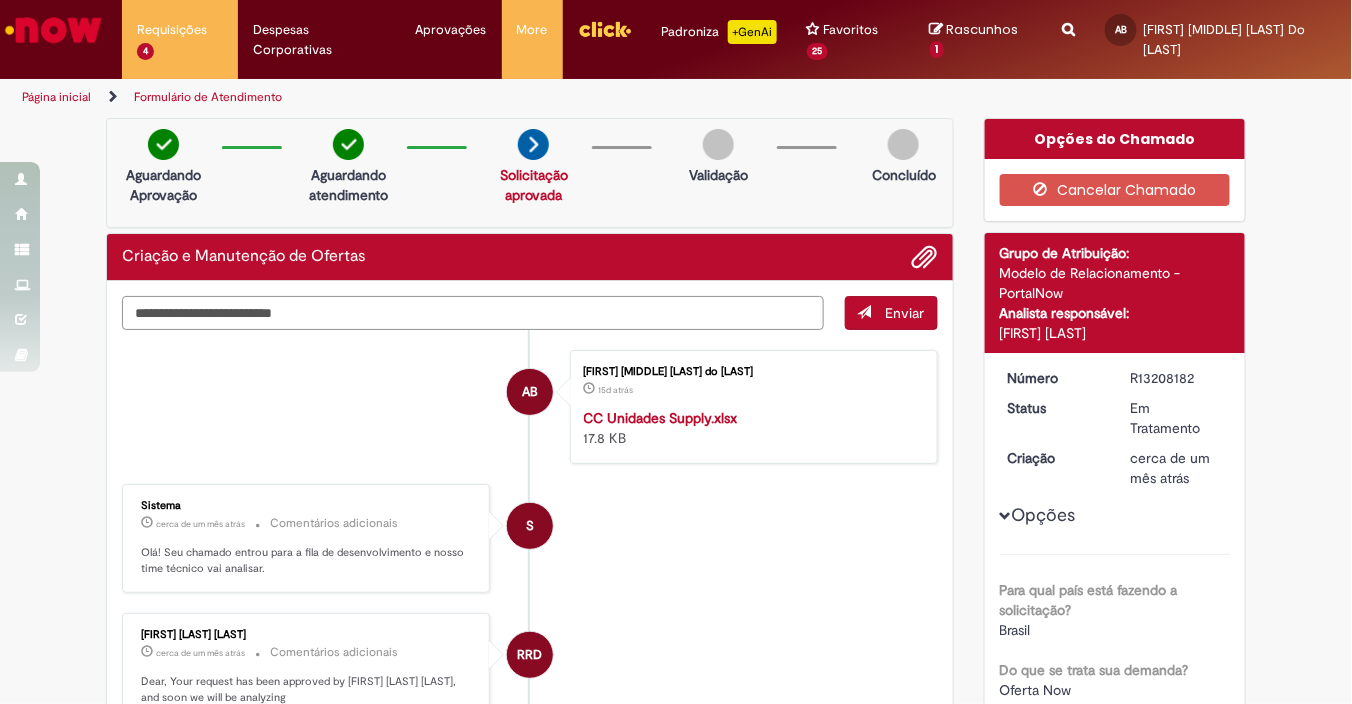 click at bounding box center [473, 312] 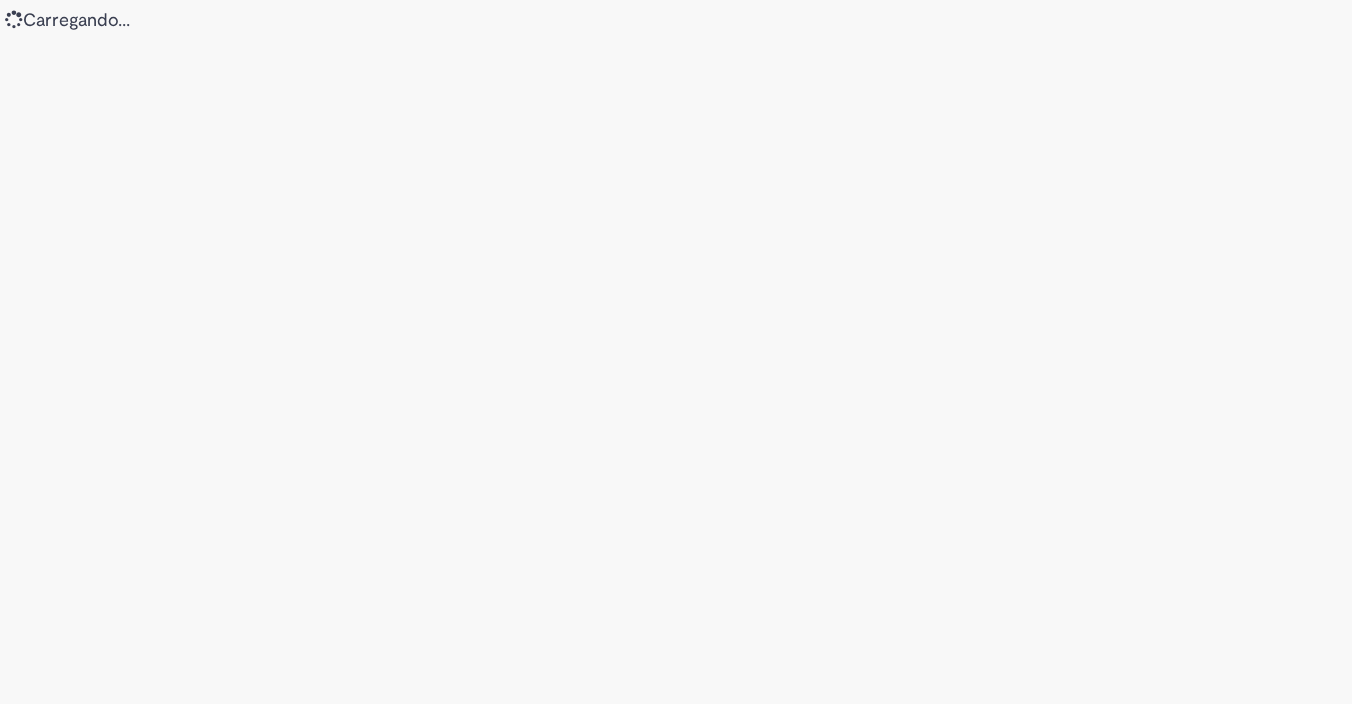 scroll, scrollTop: 0, scrollLeft: 0, axis: both 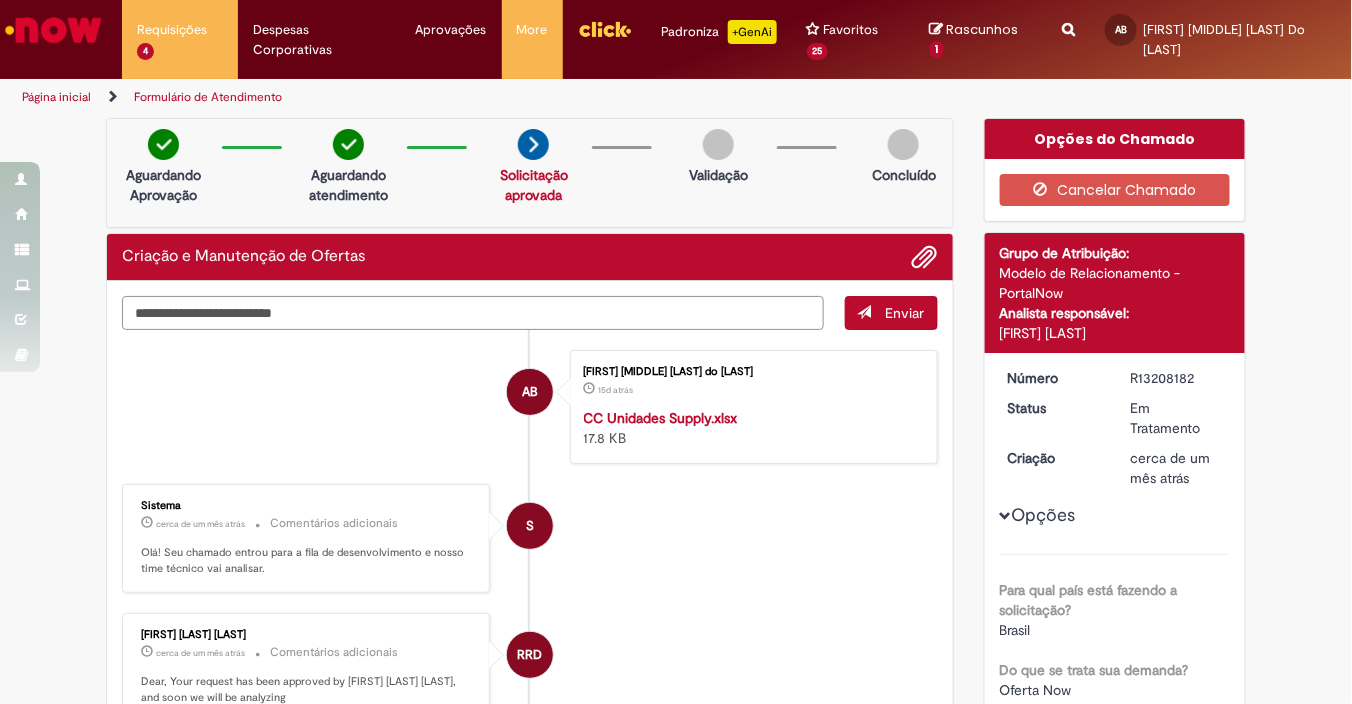 click at bounding box center [473, 312] 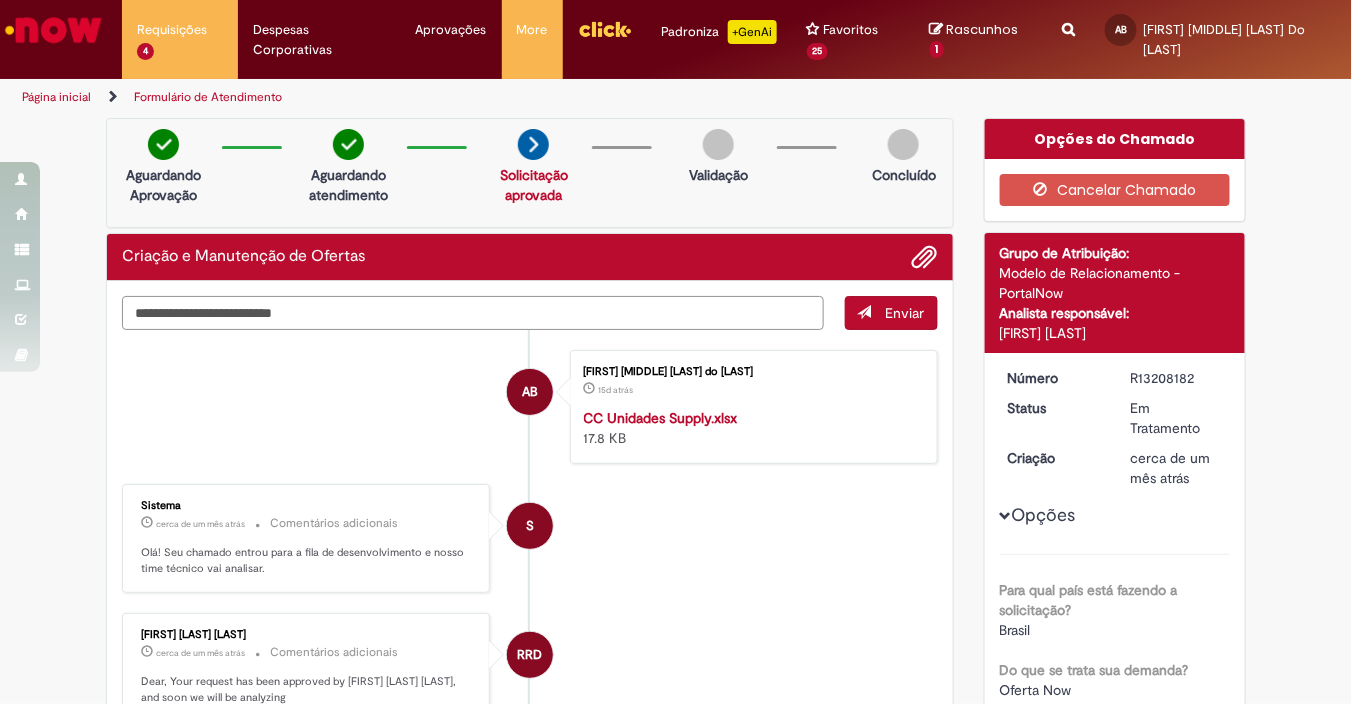 click at bounding box center [473, 312] 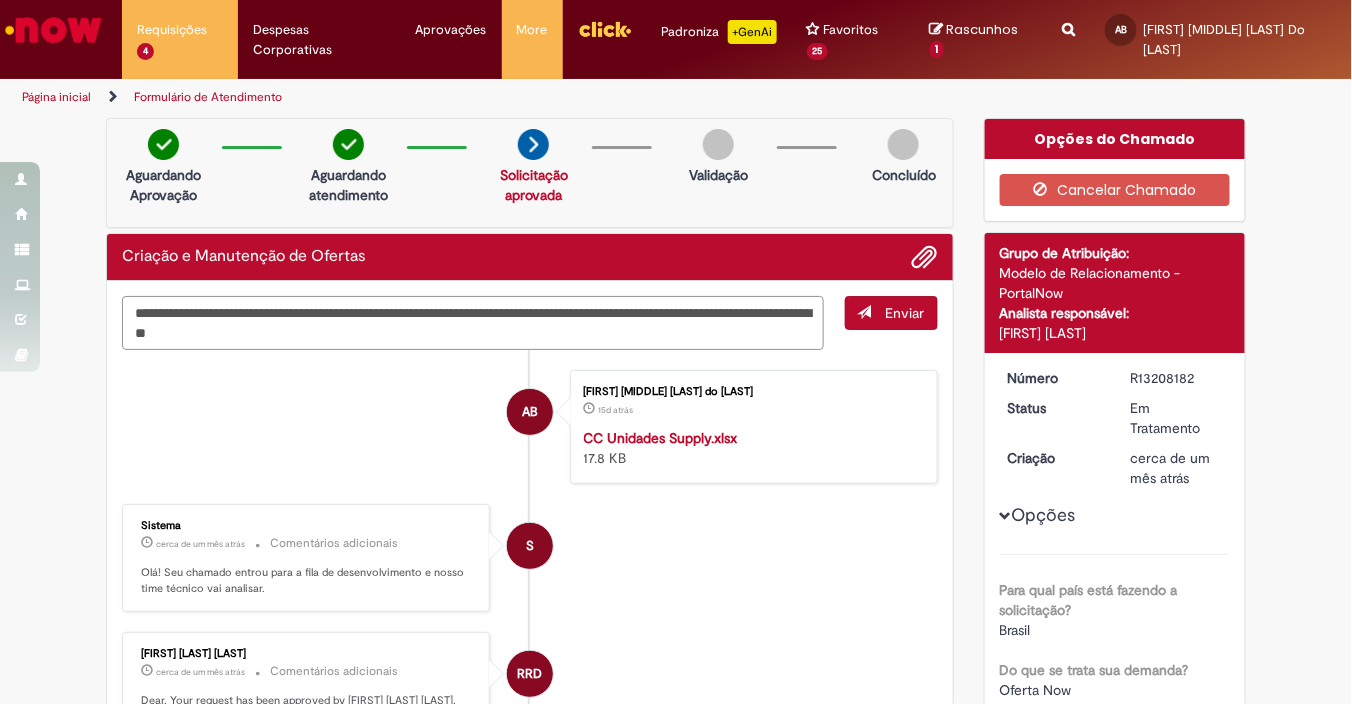 click on "**********" at bounding box center [473, 322] 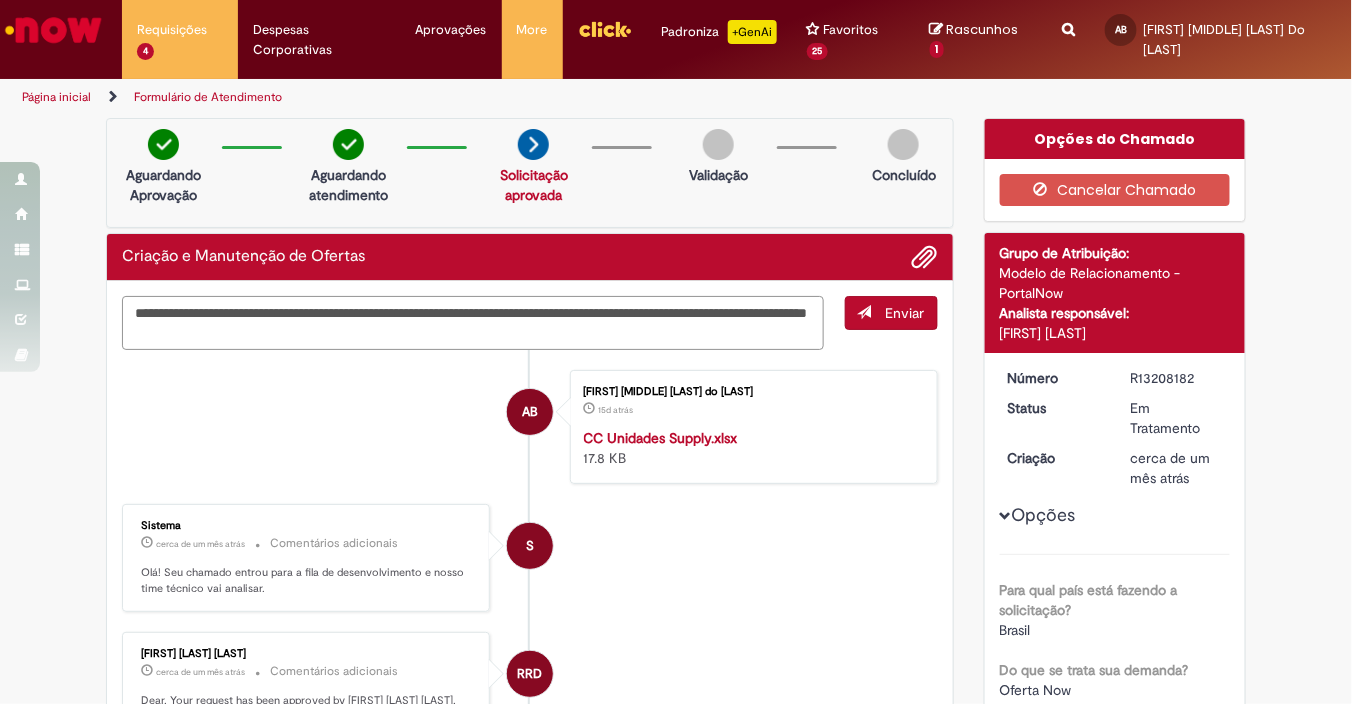 click on "**********" at bounding box center (473, 322) 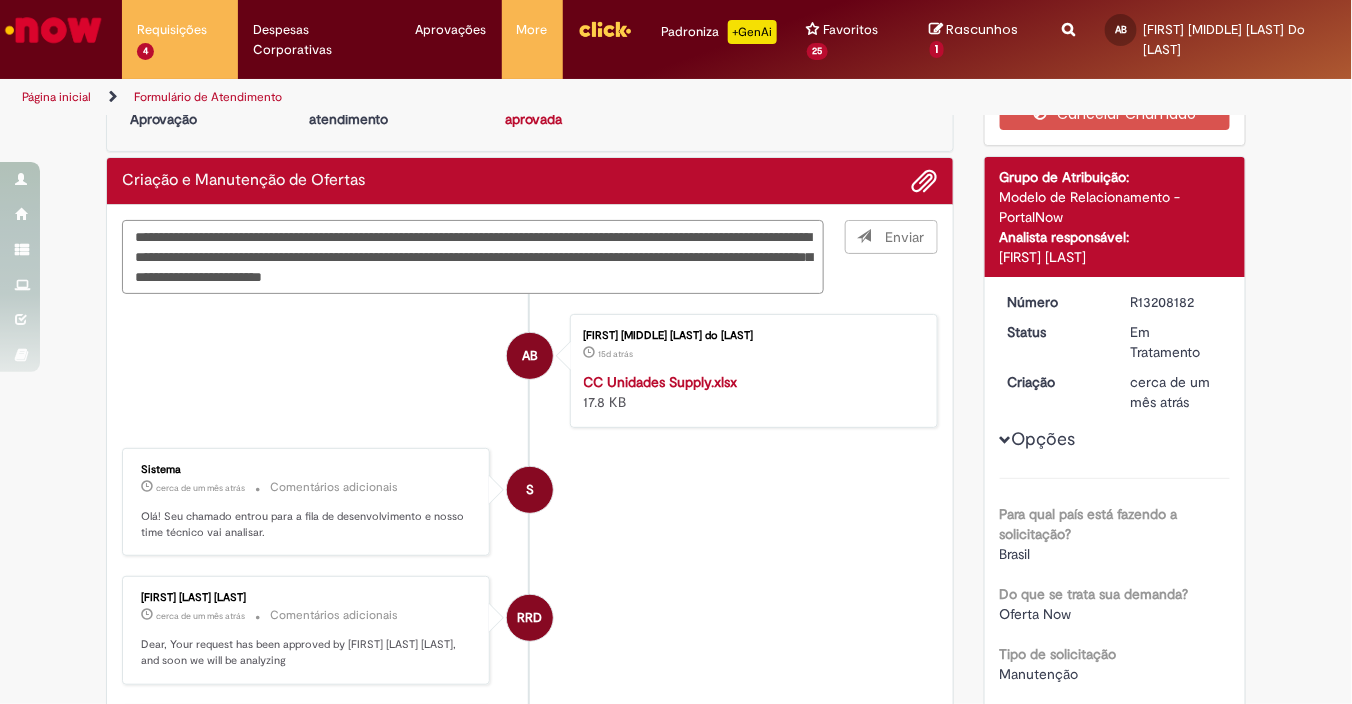 scroll, scrollTop: 111, scrollLeft: 0, axis: vertical 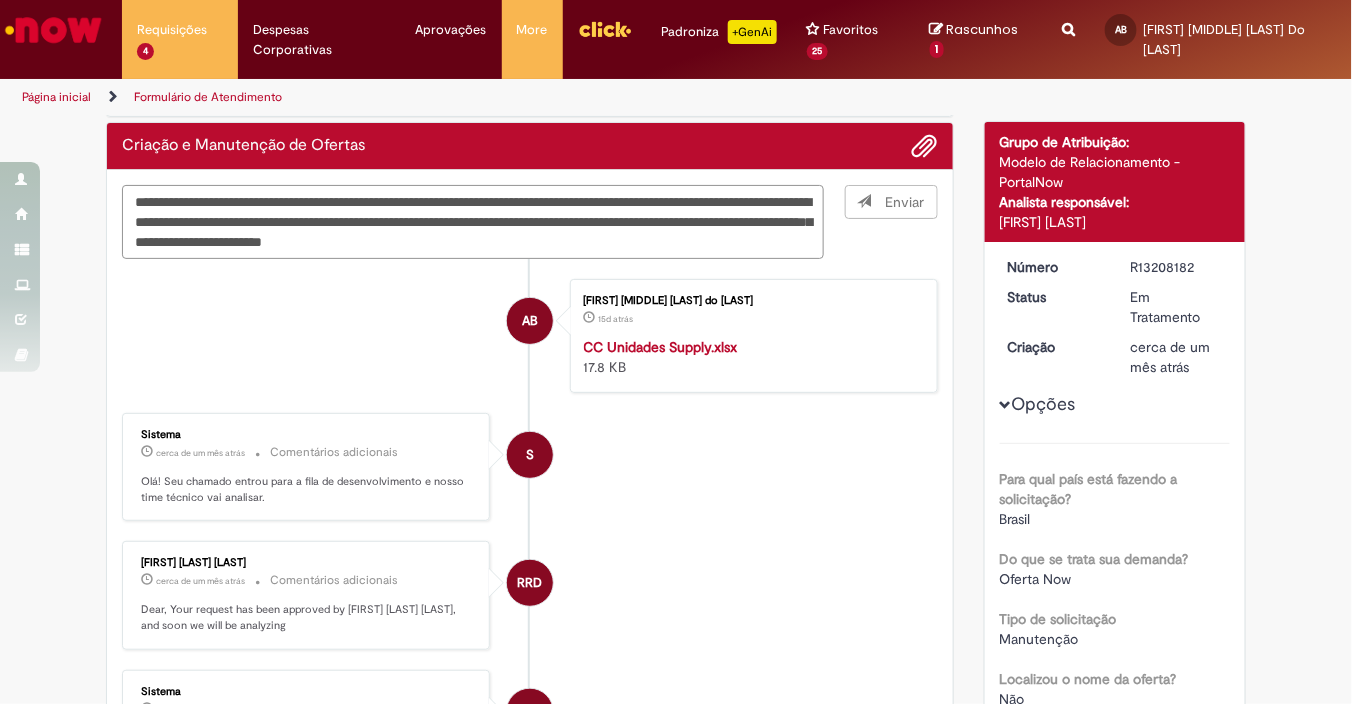 type on "**********" 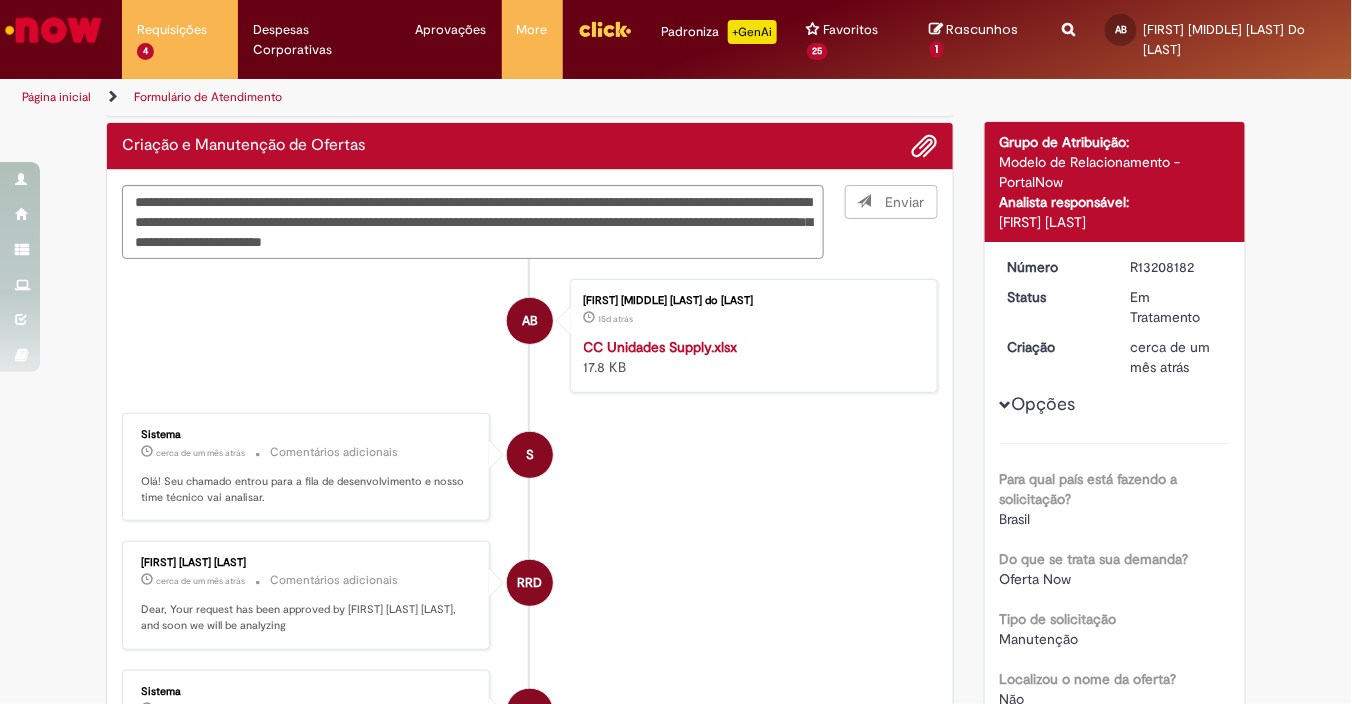 click on "Enviar" at bounding box center [892, 221] 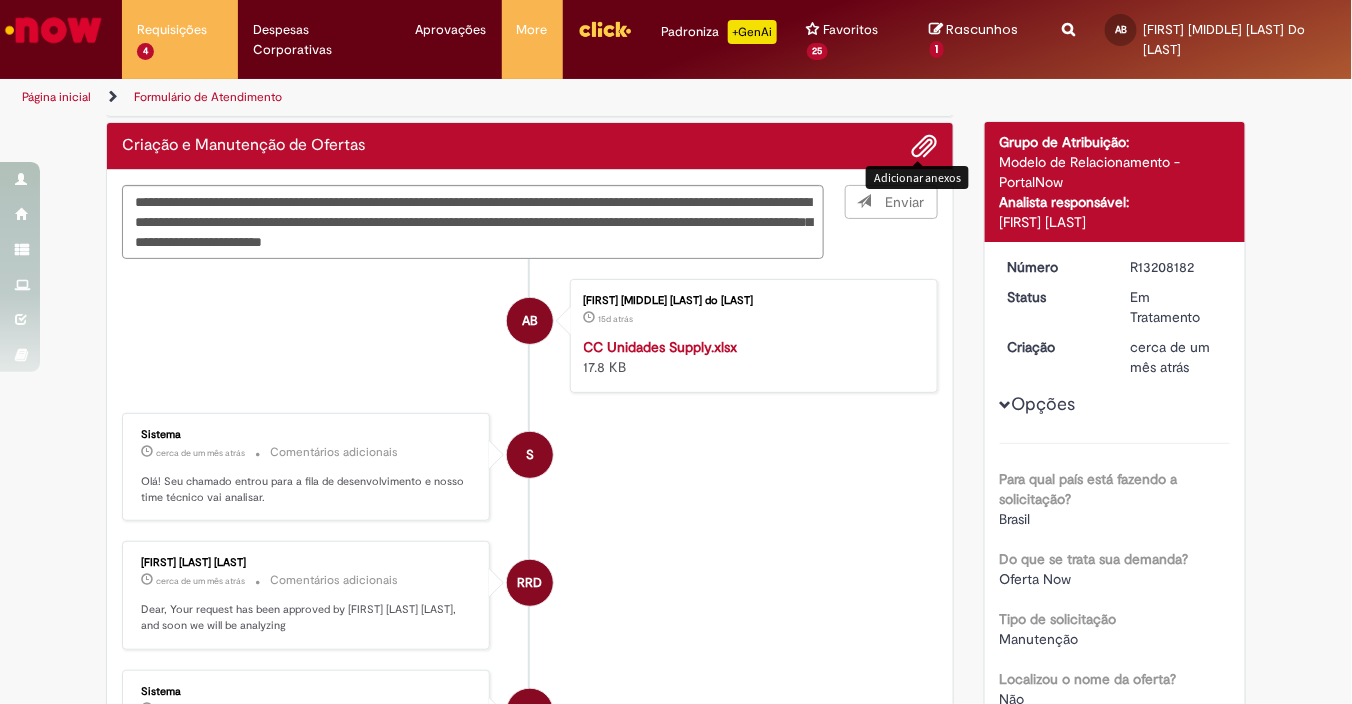 click at bounding box center (925, 147) 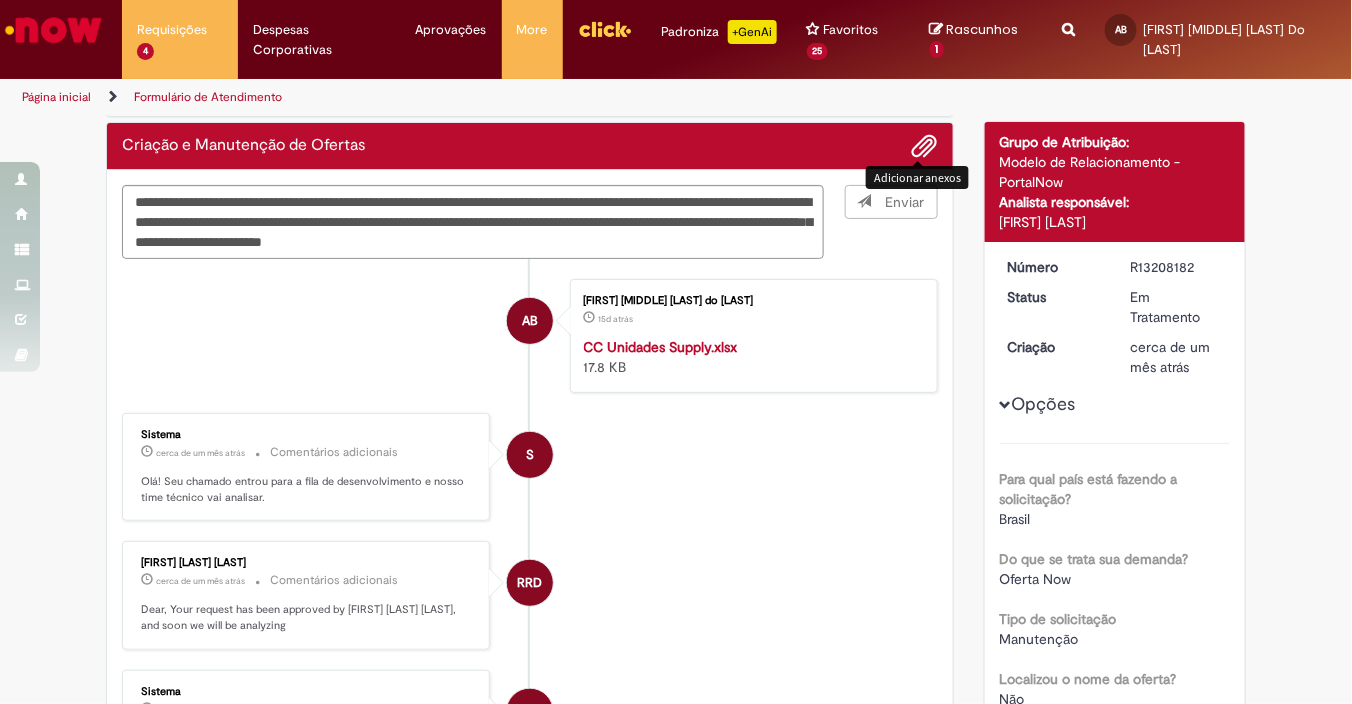 type 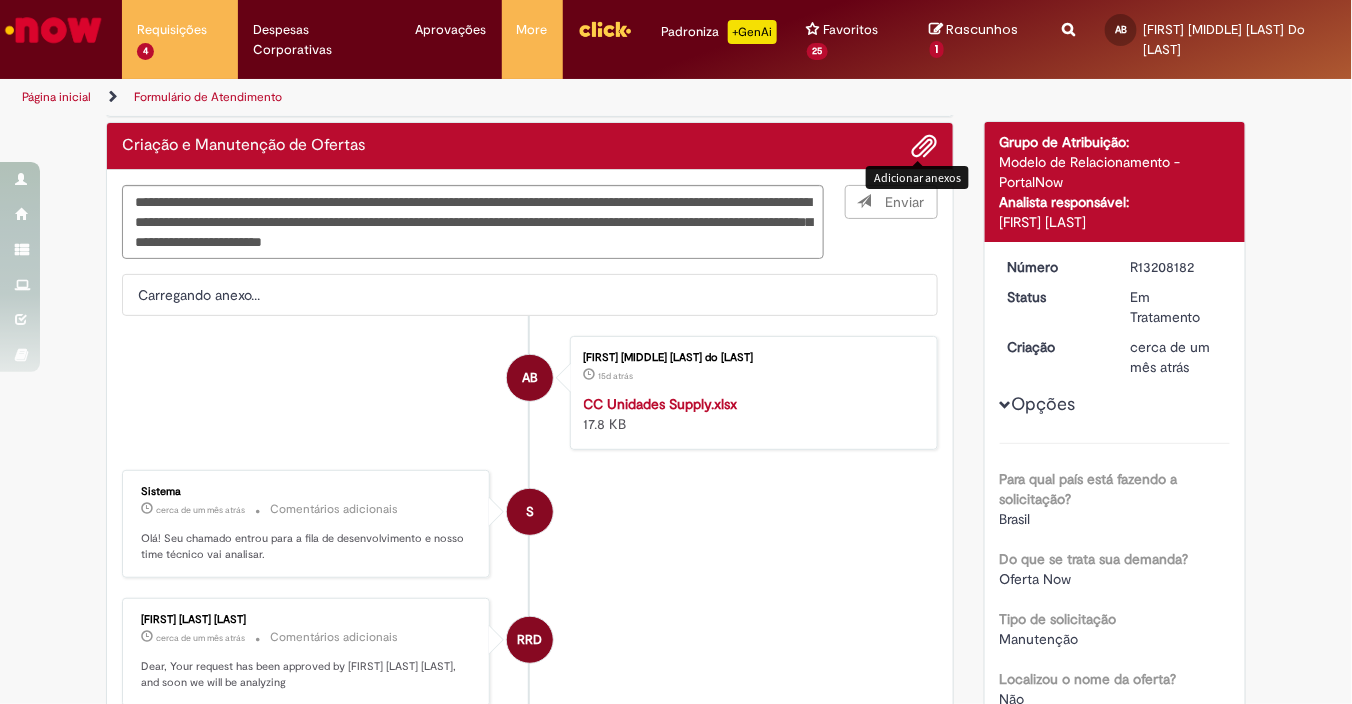 click on "Enviar" at bounding box center (892, 221) 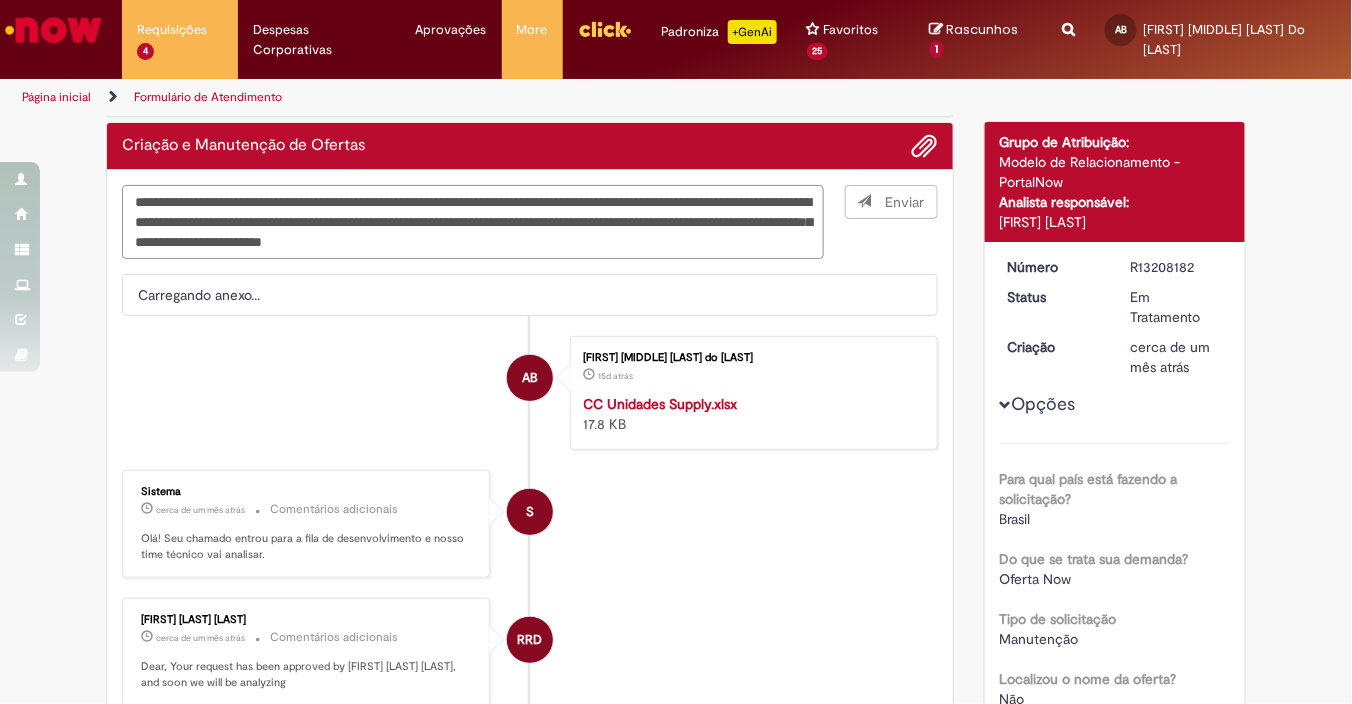 drag, startPoint x: 742, startPoint y: 244, endPoint x: 105, endPoint y: 188, distance: 639.4568 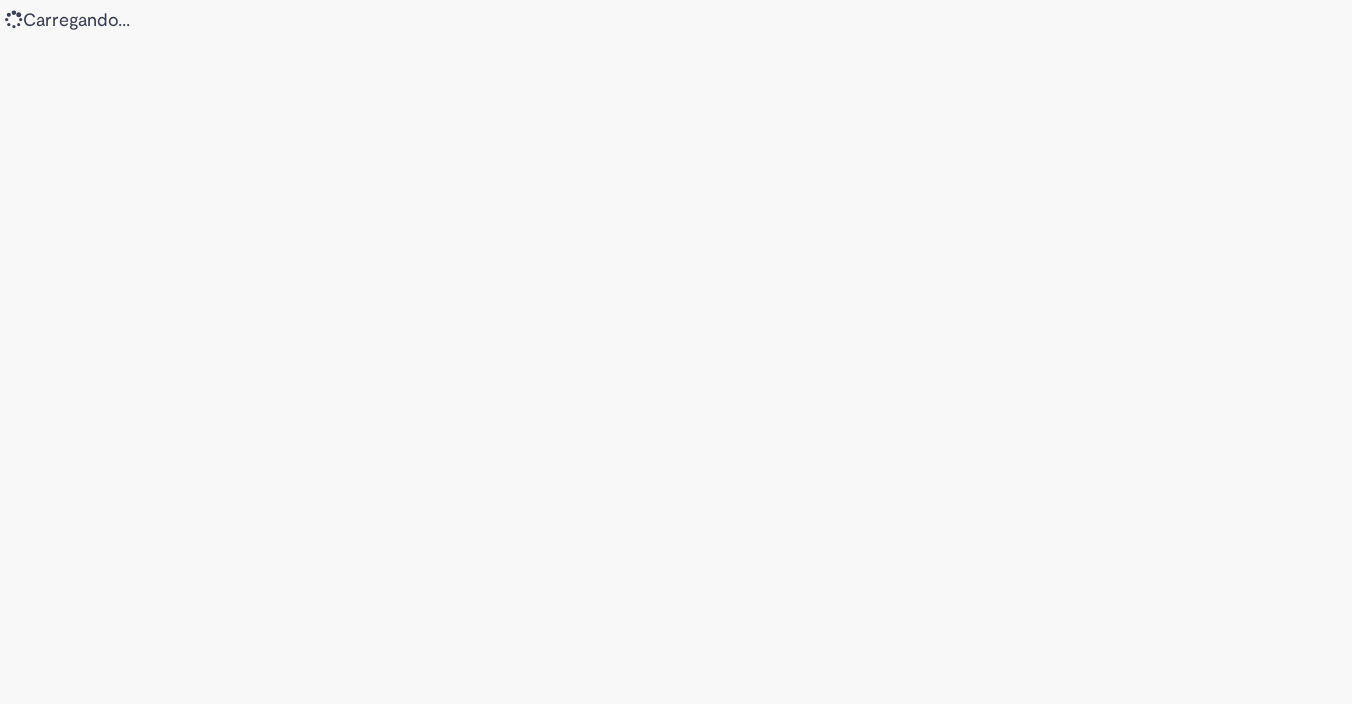 scroll, scrollTop: 0, scrollLeft: 0, axis: both 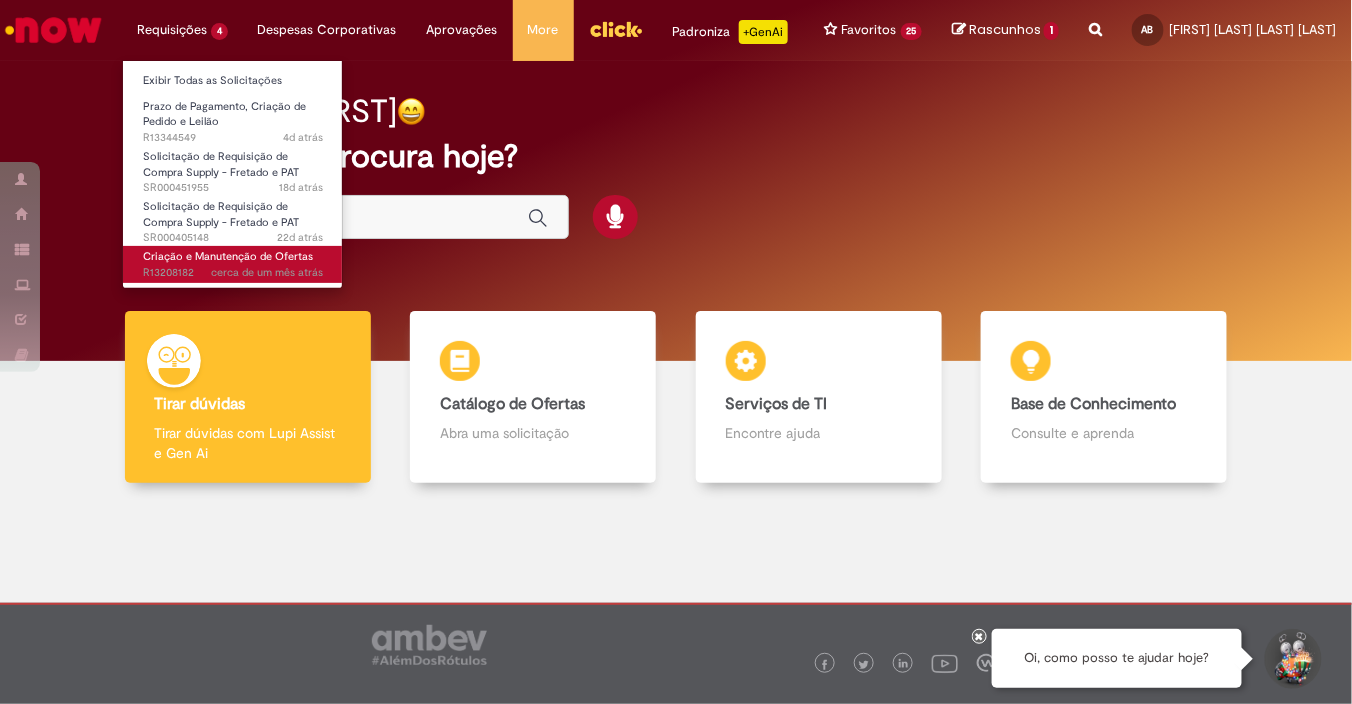 click on "cerca de um mês atrás" at bounding box center (267, 272) 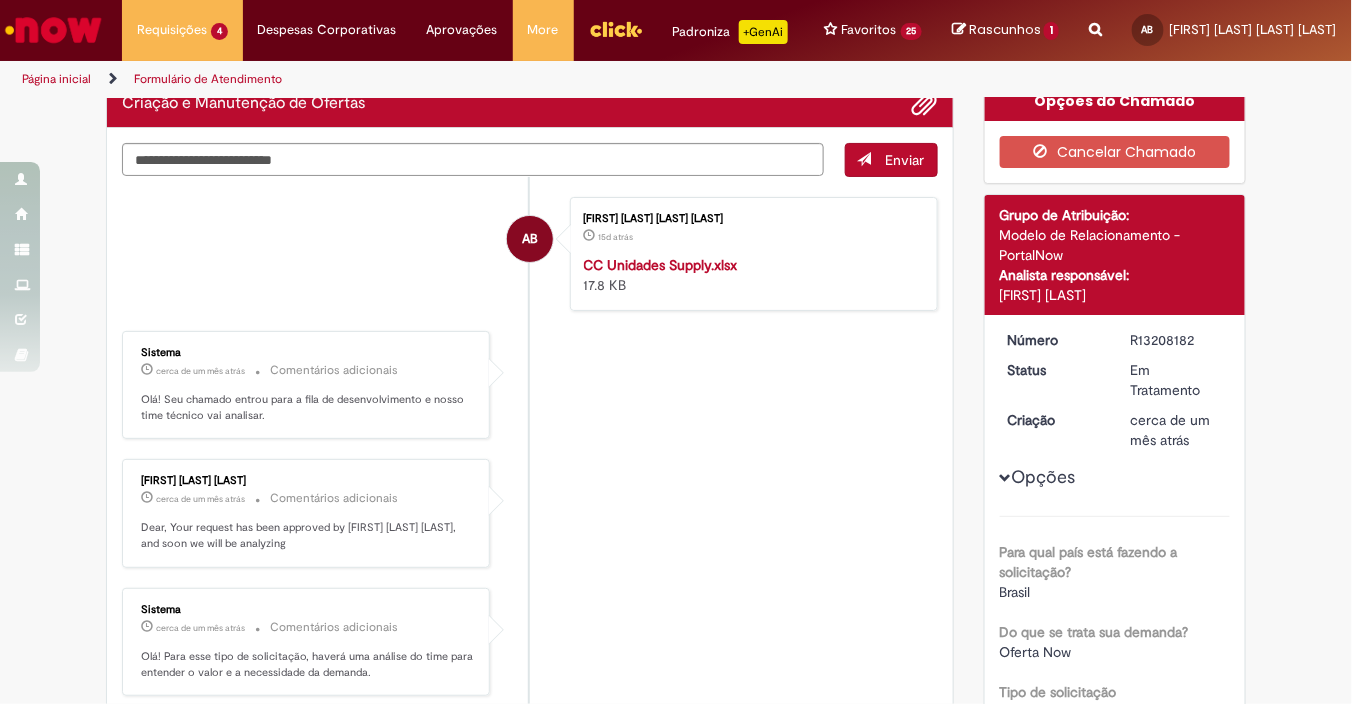 scroll, scrollTop: 0, scrollLeft: 0, axis: both 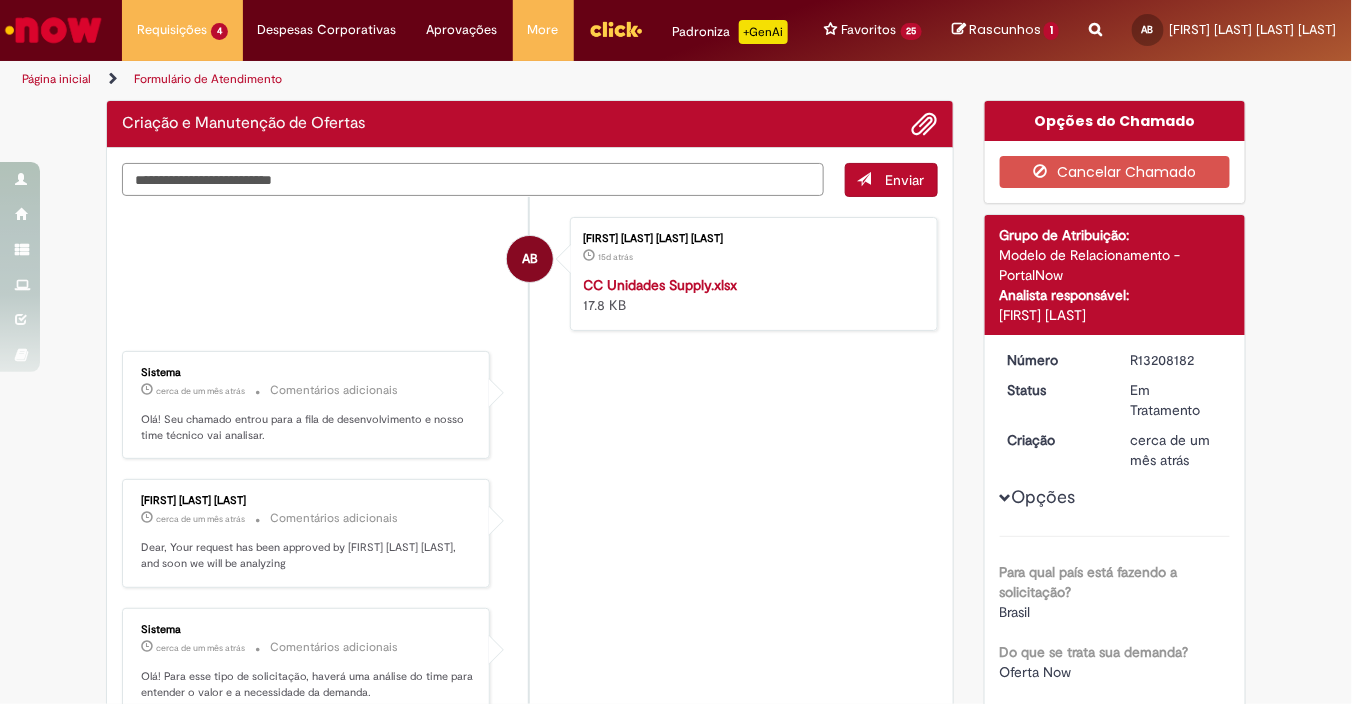 click at bounding box center (473, 179) 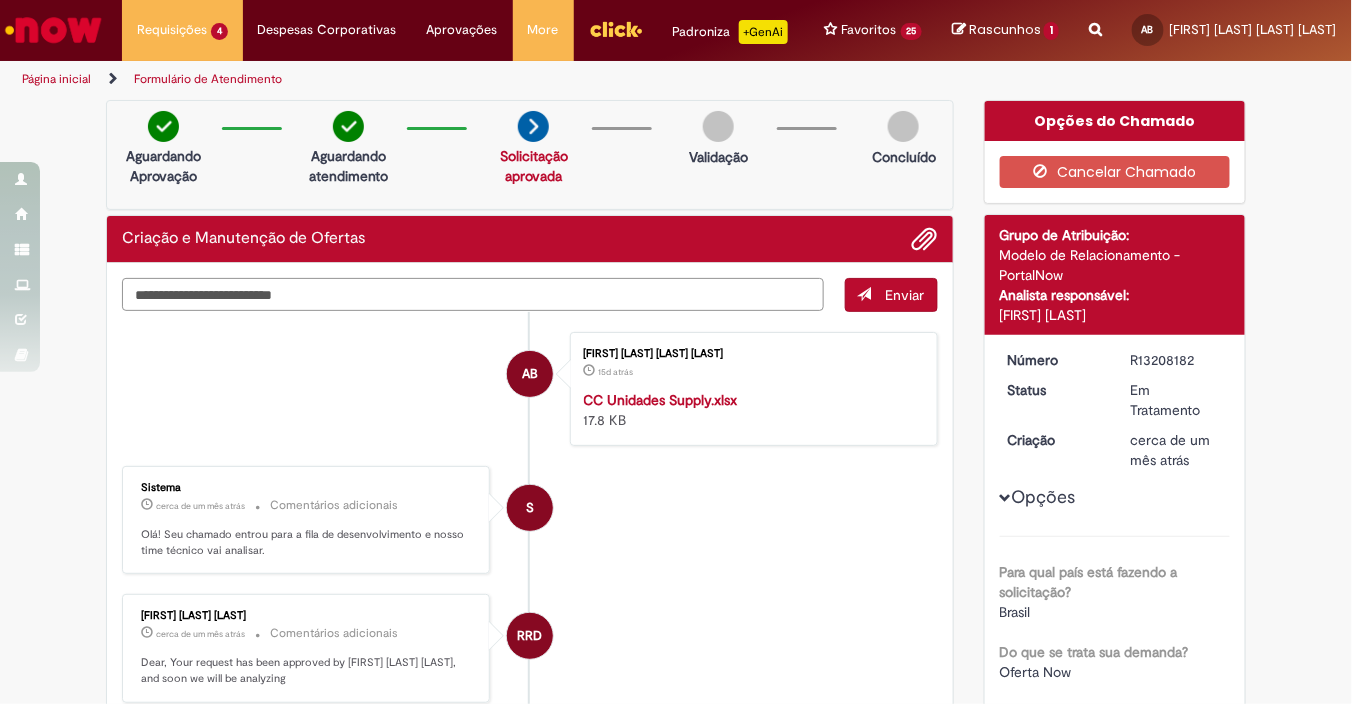 click at bounding box center (473, 294) 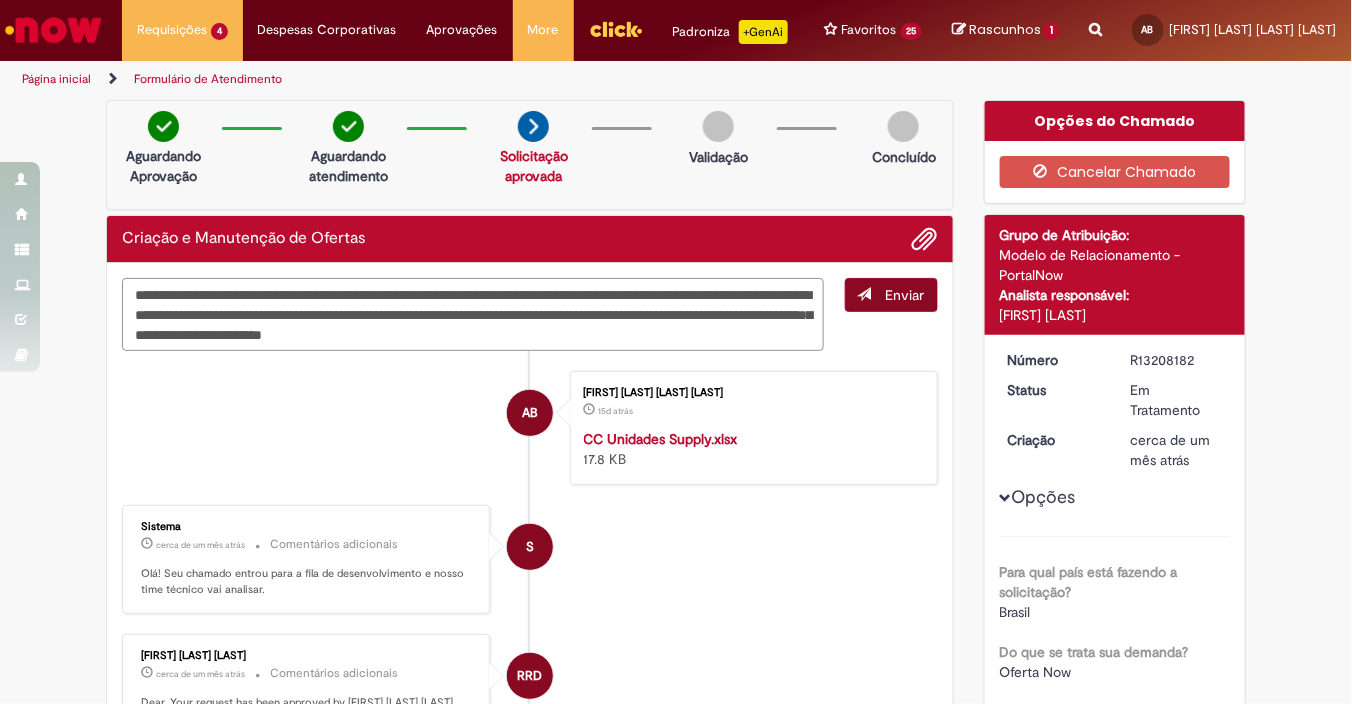 type on "**********" 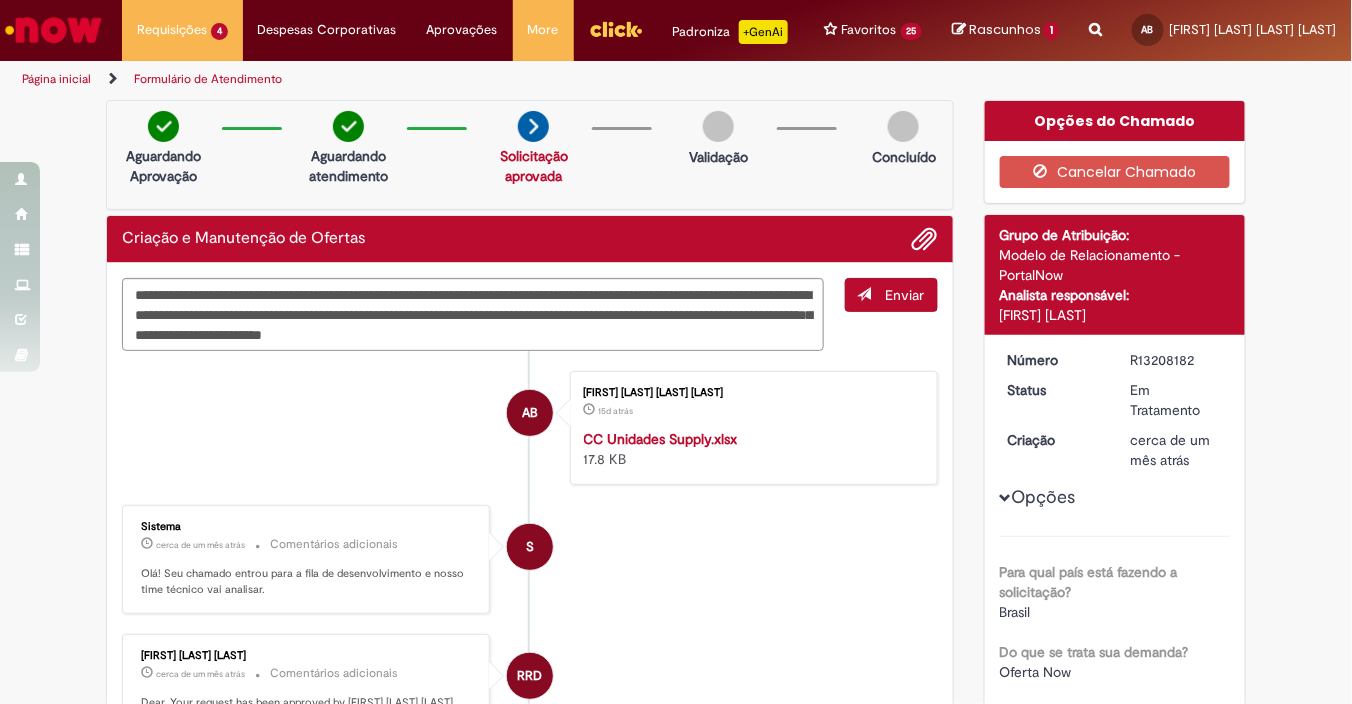 click on "Enviar" at bounding box center (905, 295) 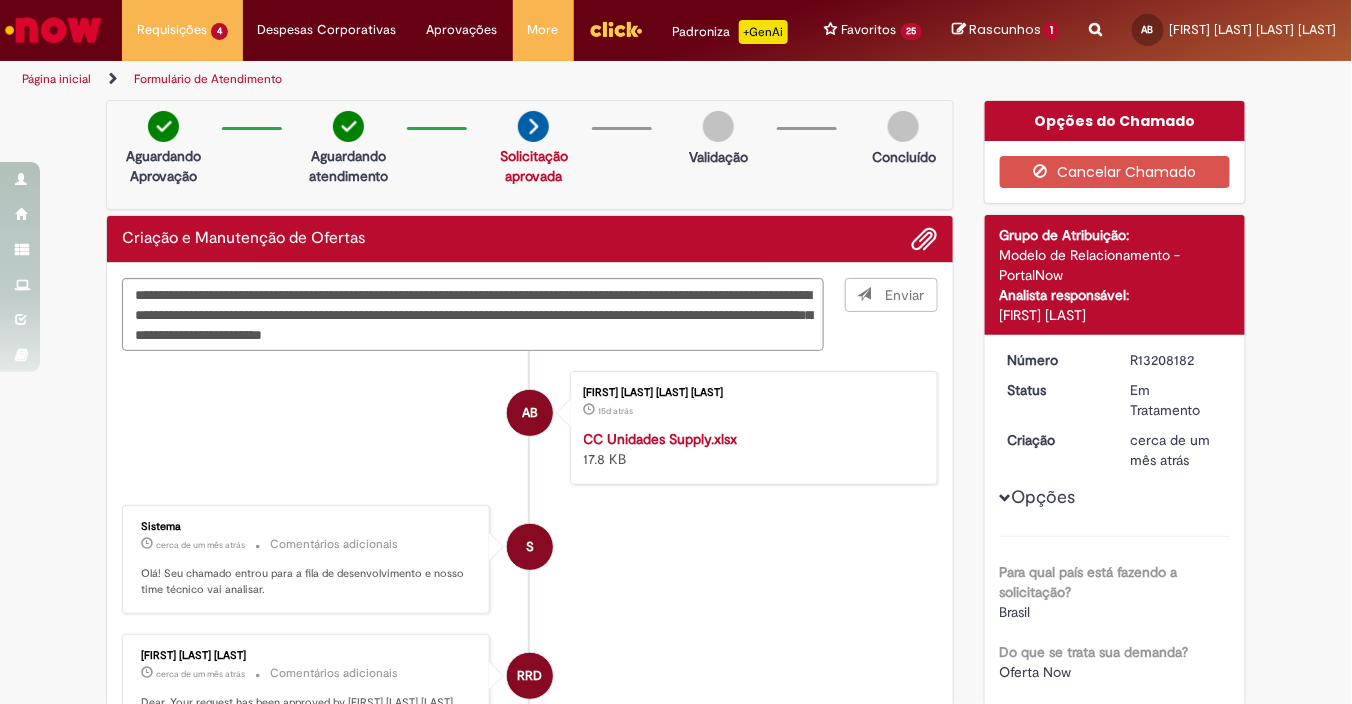type 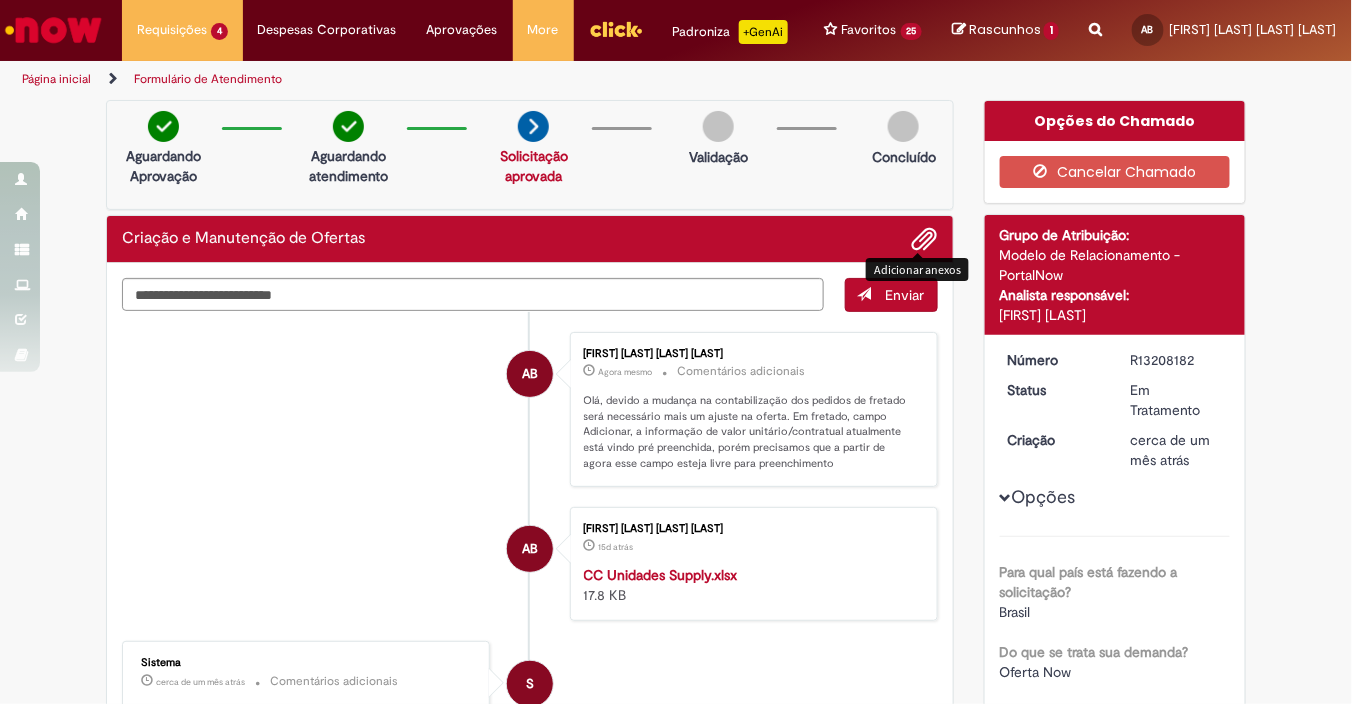 click at bounding box center [925, 240] 